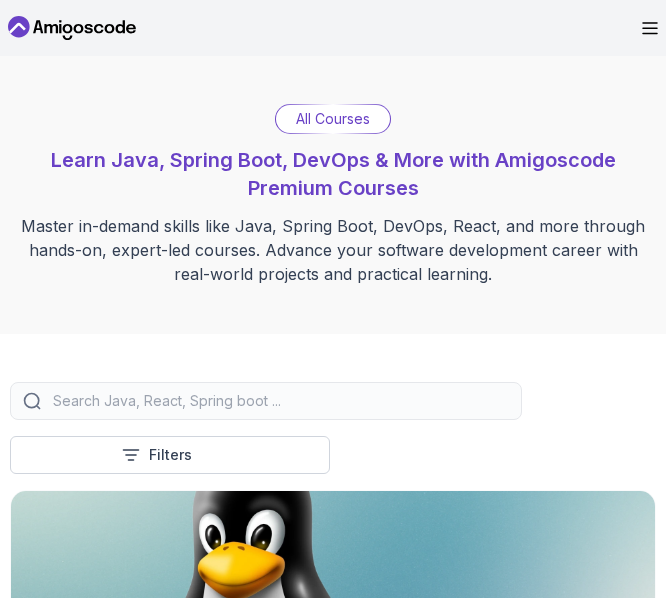 scroll, scrollTop: 0, scrollLeft: 0, axis: both 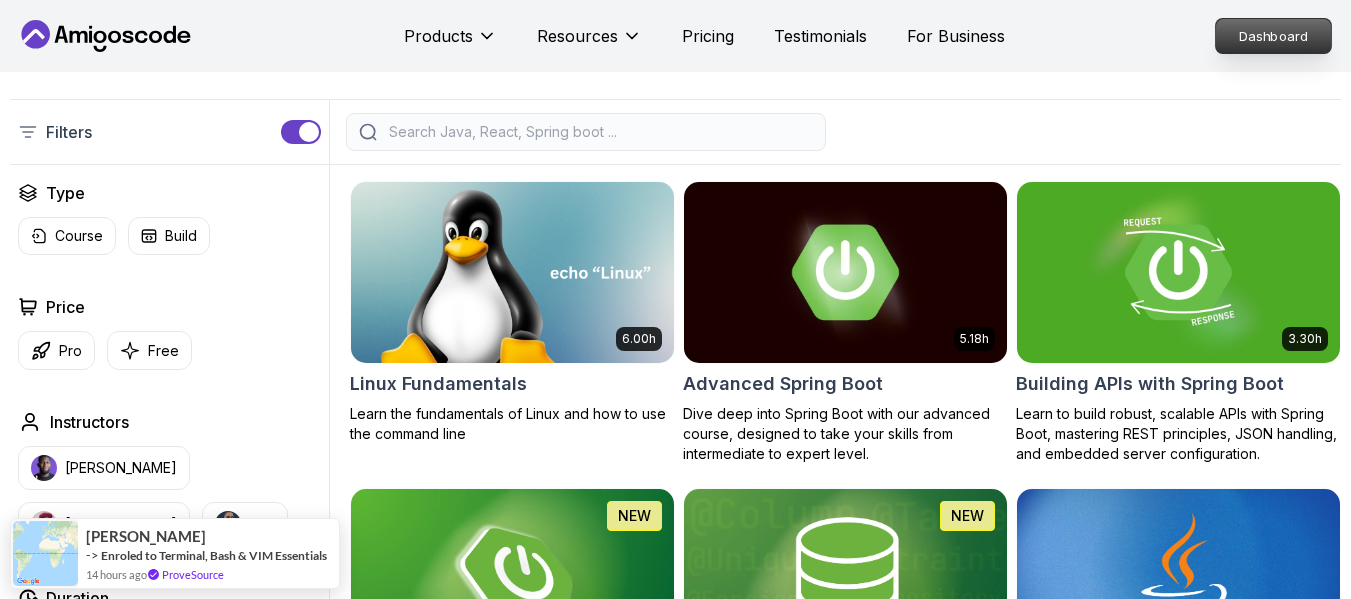 click on "Dashboard" at bounding box center (1273, 36) 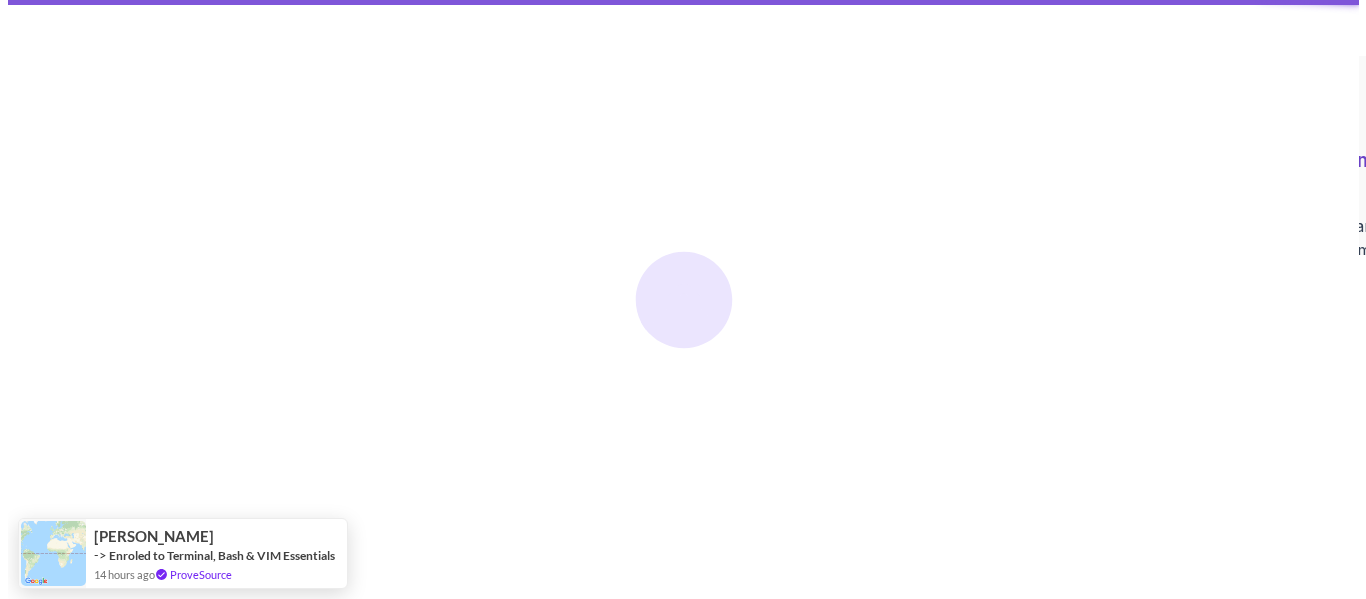 scroll, scrollTop: 0, scrollLeft: 0, axis: both 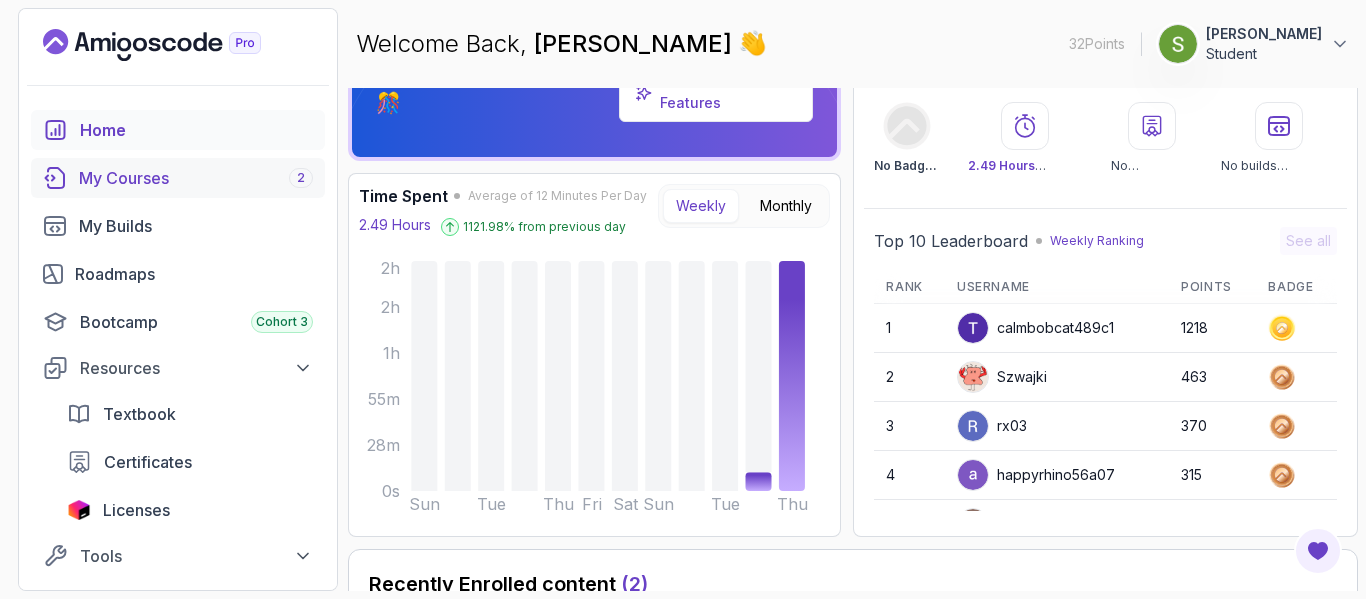 click on "My Courses 2" at bounding box center (196, 178) 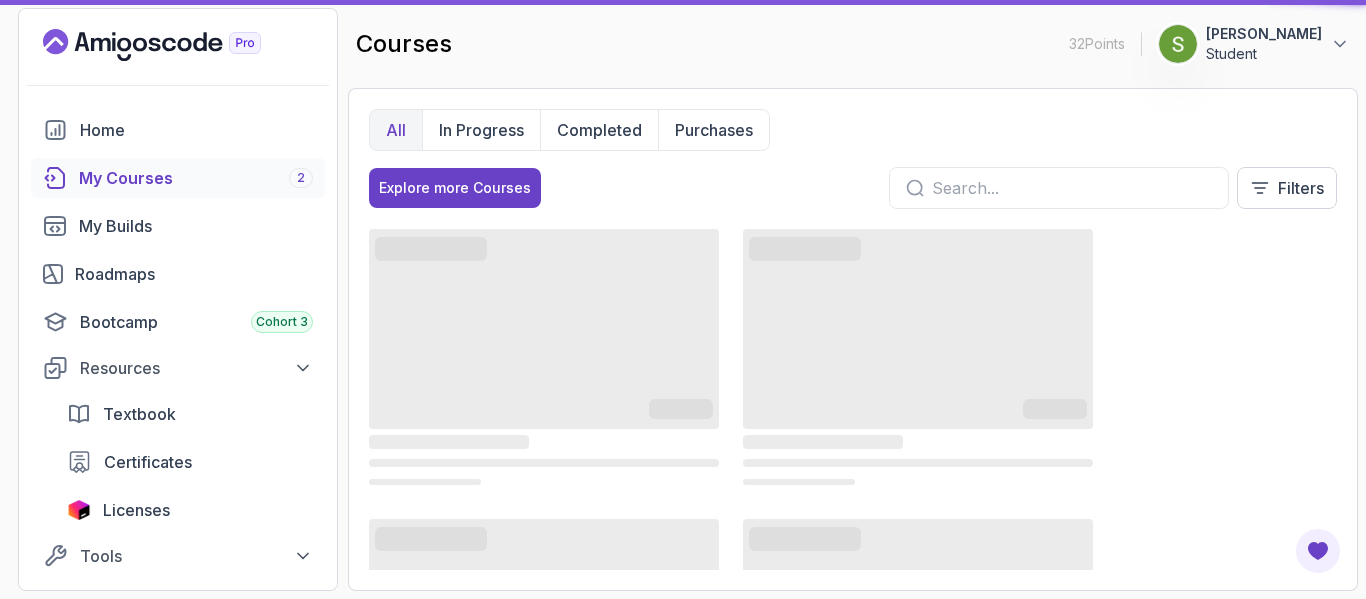 scroll, scrollTop: 0, scrollLeft: 0, axis: both 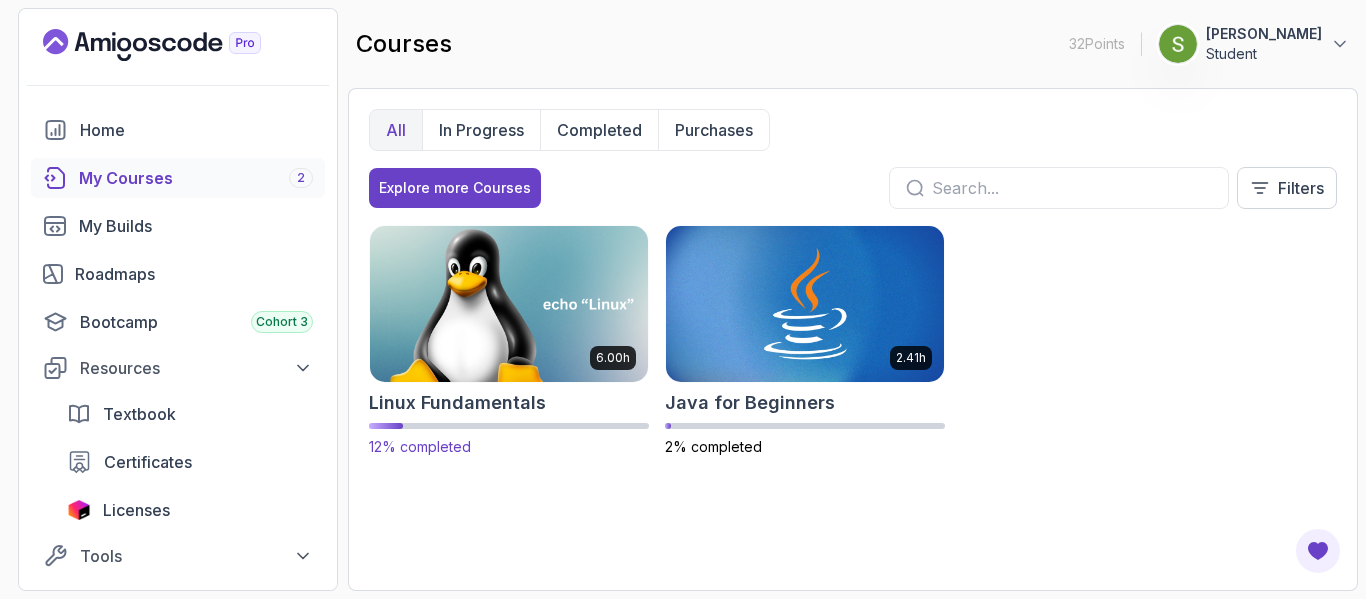 click at bounding box center (509, 303) 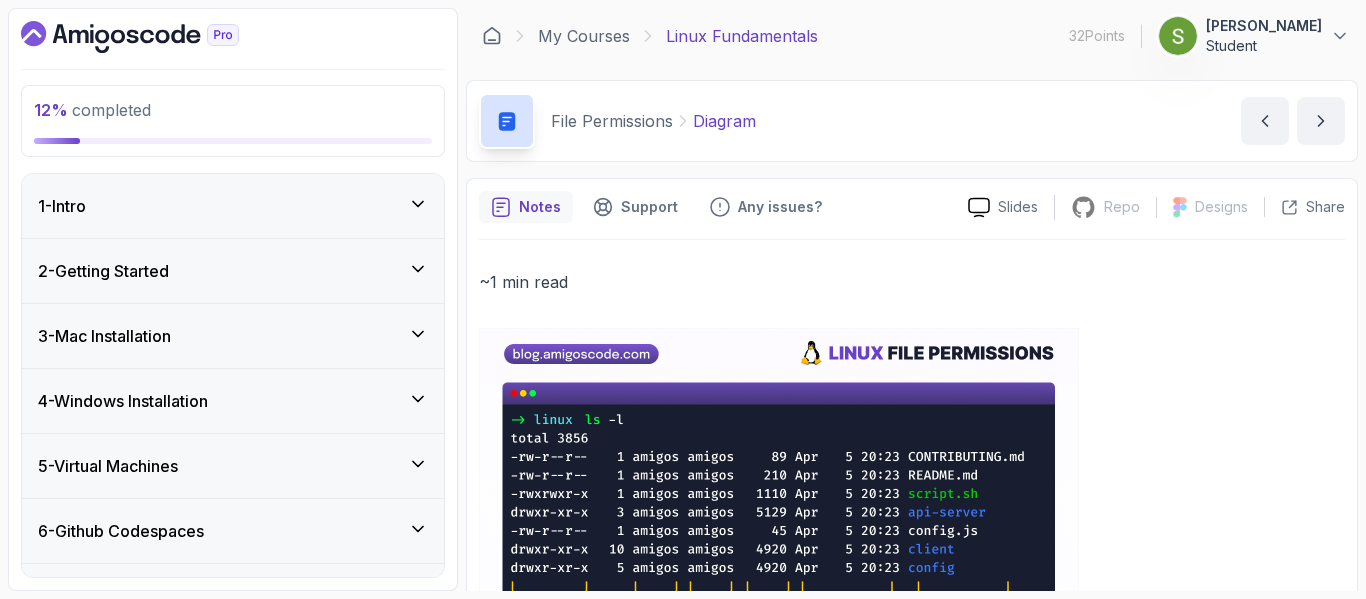 click on "2  -  Getting Started" at bounding box center (233, 271) 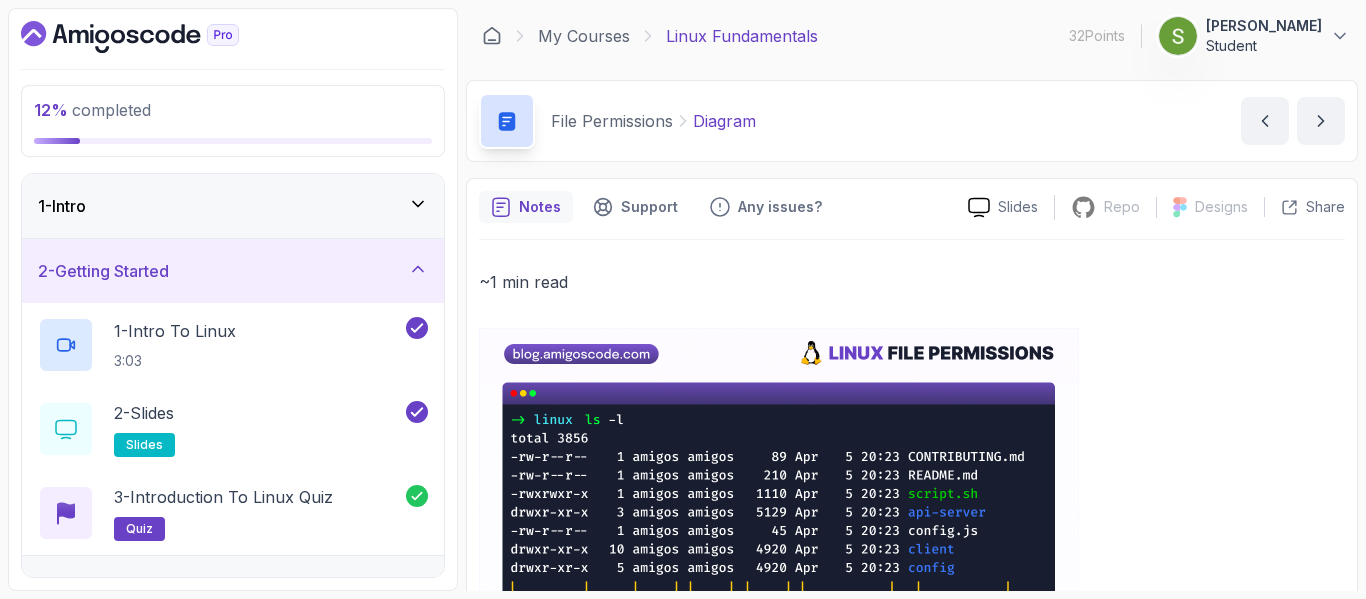 click on "2  -  Getting Started" at bounding box center [233, 271] 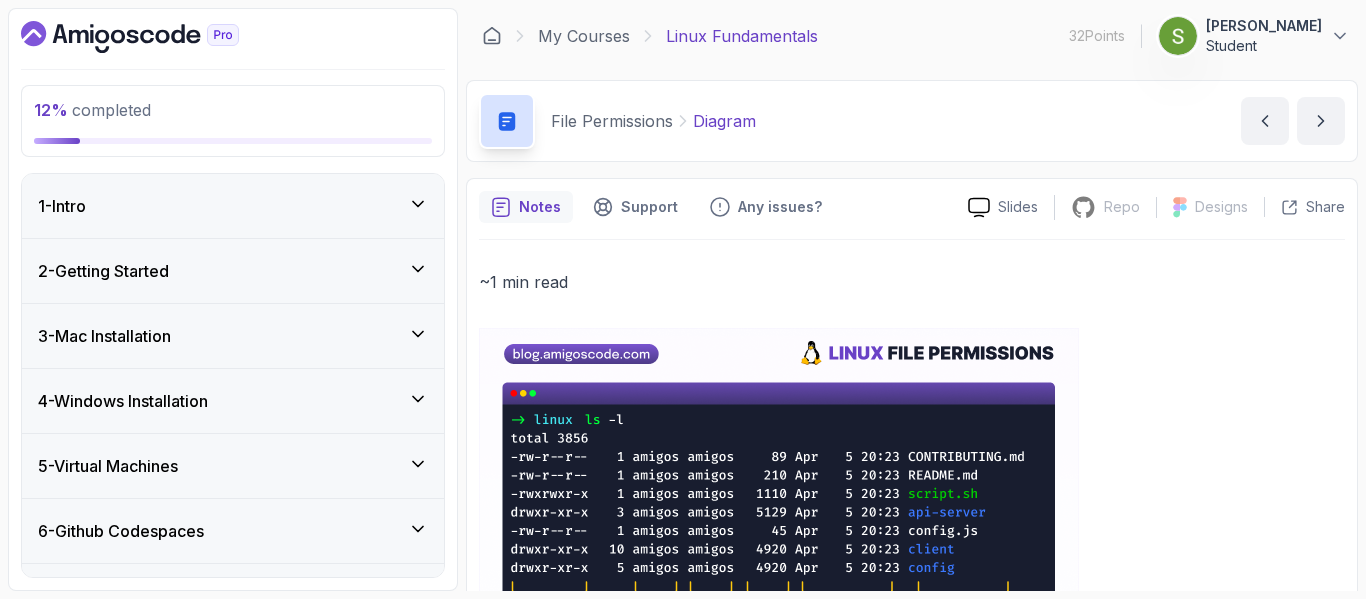 click on "4  -  Windows Installation" at bounding box center (123, 401) 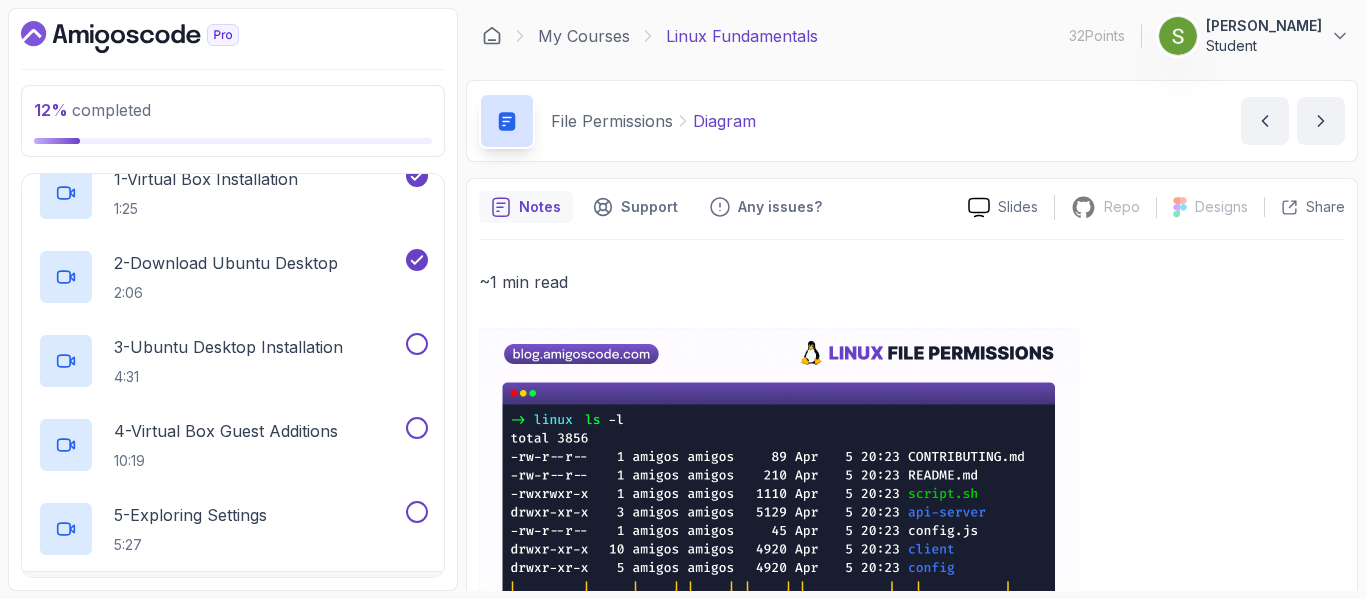 scroll, scrollTop: 315, scrollLeft: 0, axis: vertical 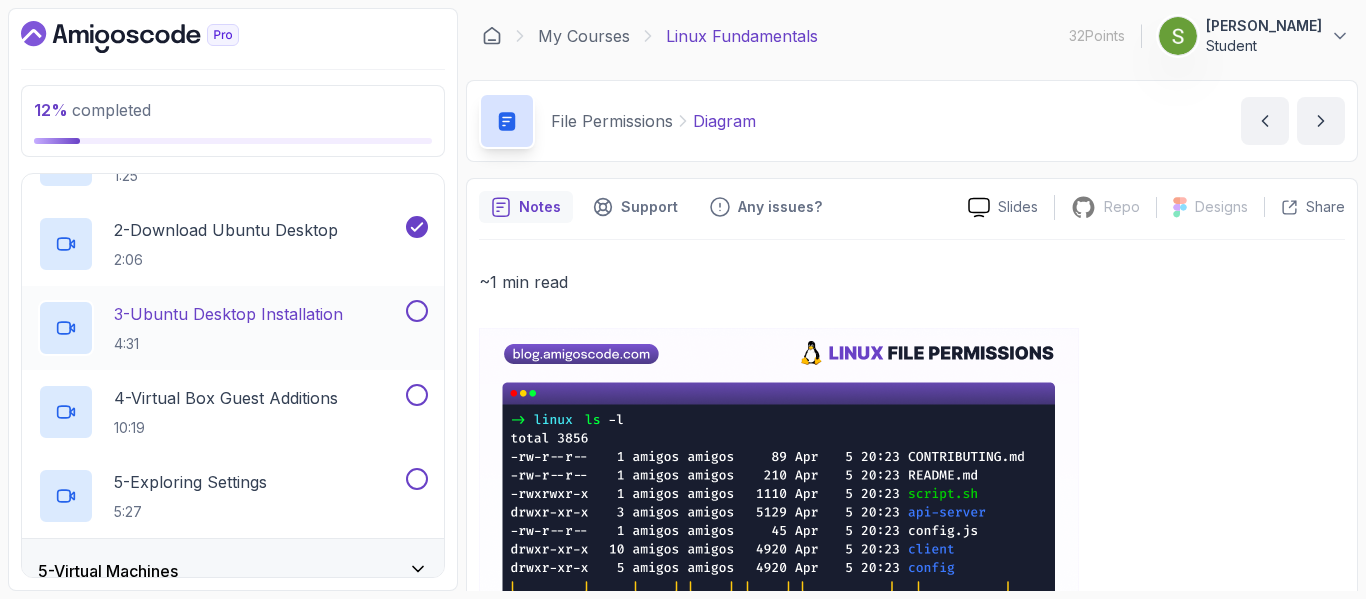 click on "3  -  Ubuntu Desktop Installation 4:31" at bounding box center (220, 328) 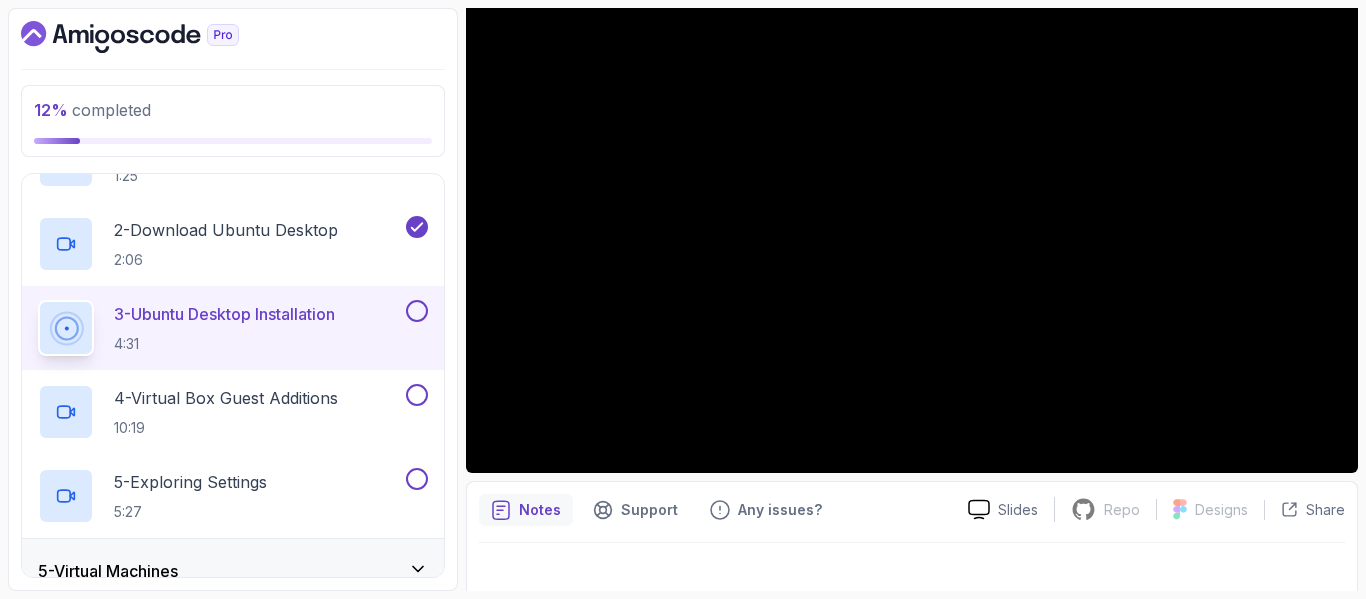 scroll, scrollTop: 208, scrollLeft: 0, axis: vertical 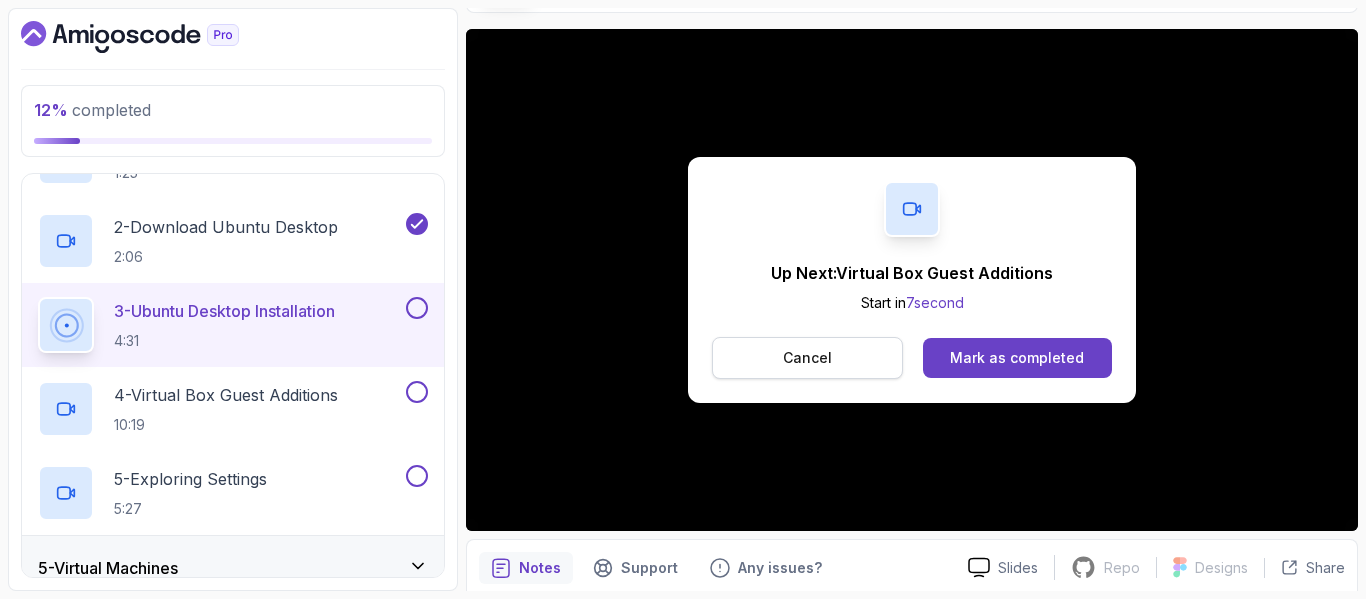 click on "Cancel" at bounding box center (807, 358) 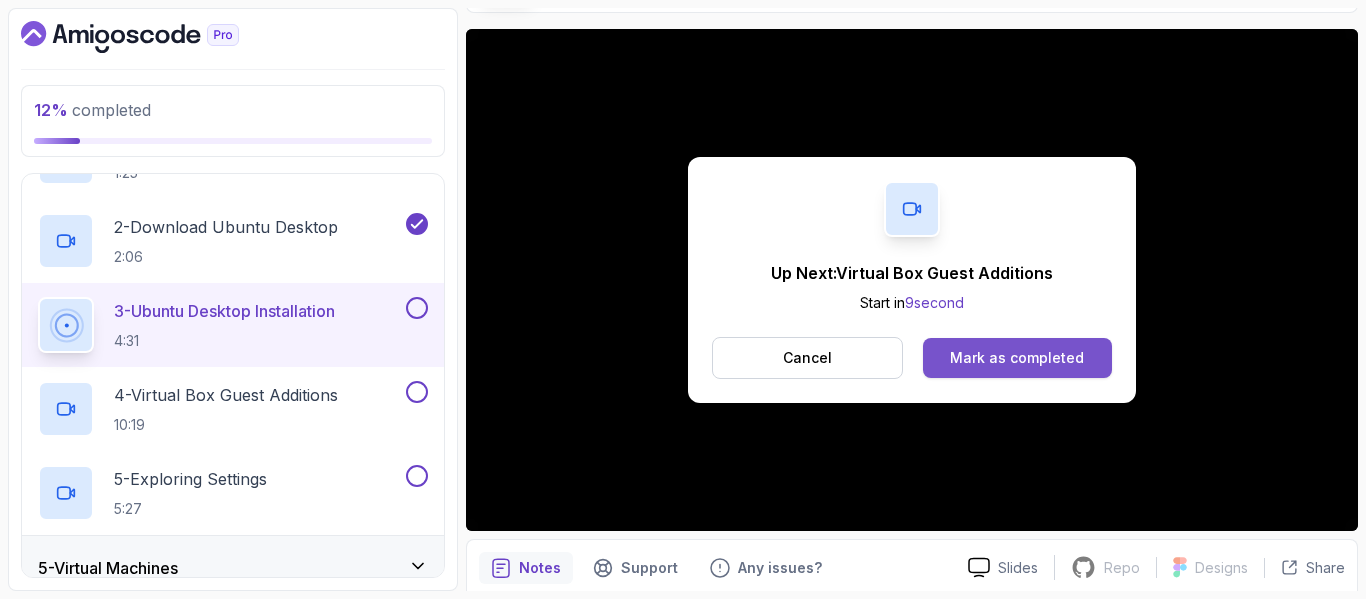 click on "Mark as completed" at bounding box center [1017, 358] 